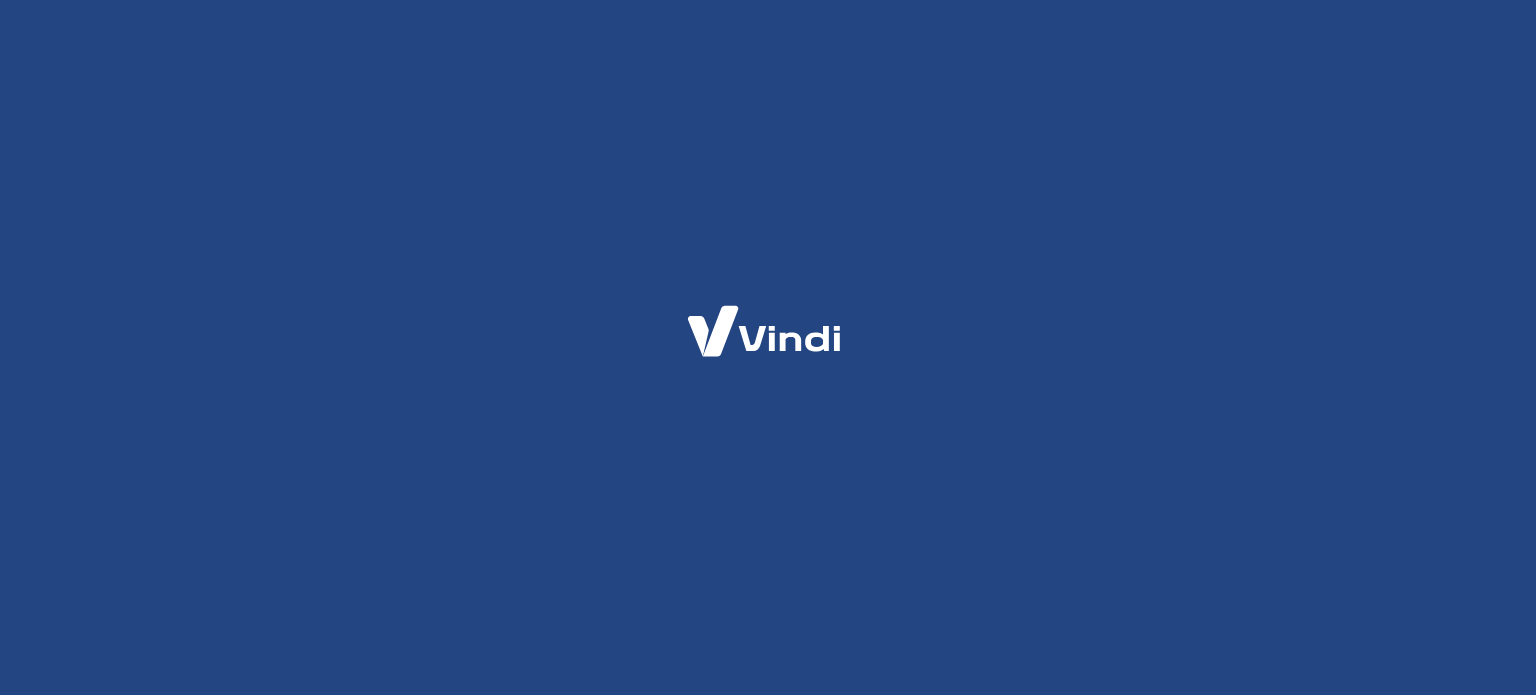 scroll, scrollTop: 0, scrollLeft: 0, axis: both 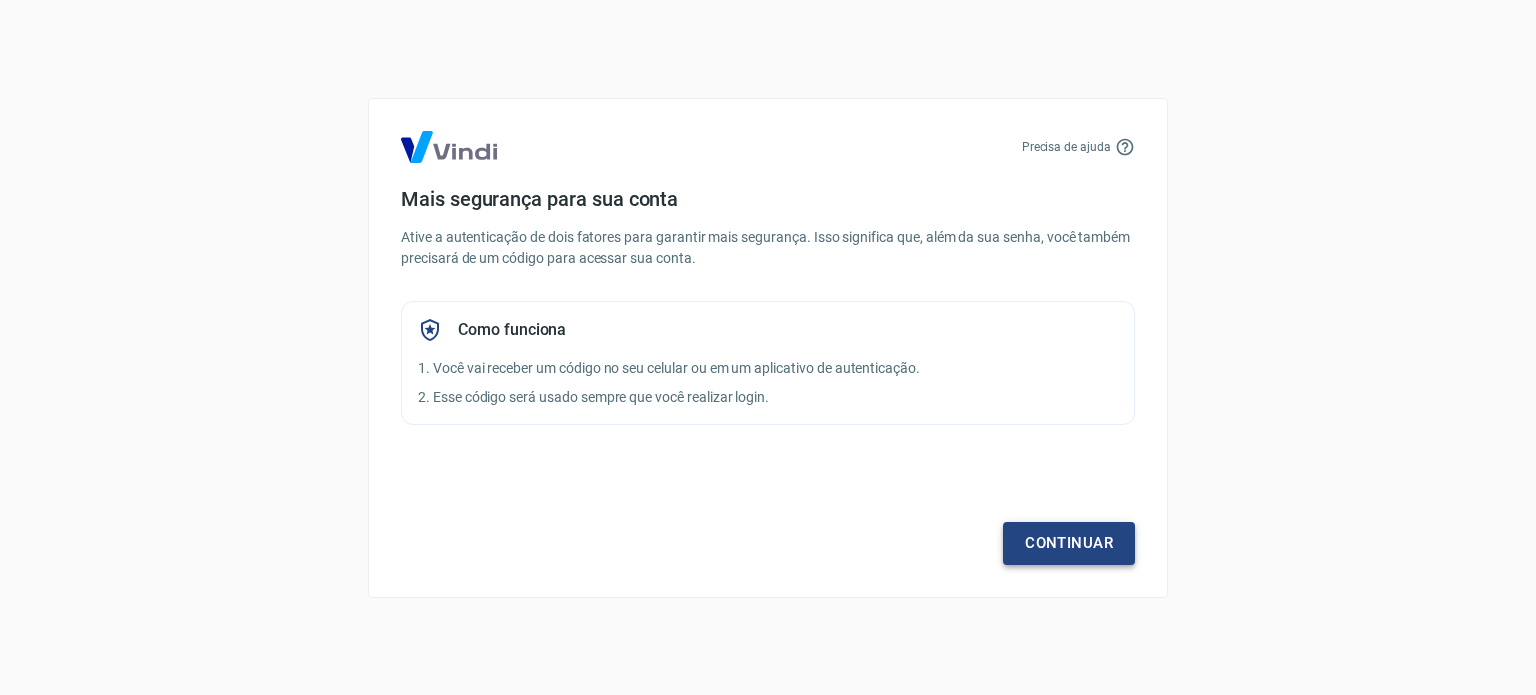click on "Continuar" at bounding box center (1069, 543) 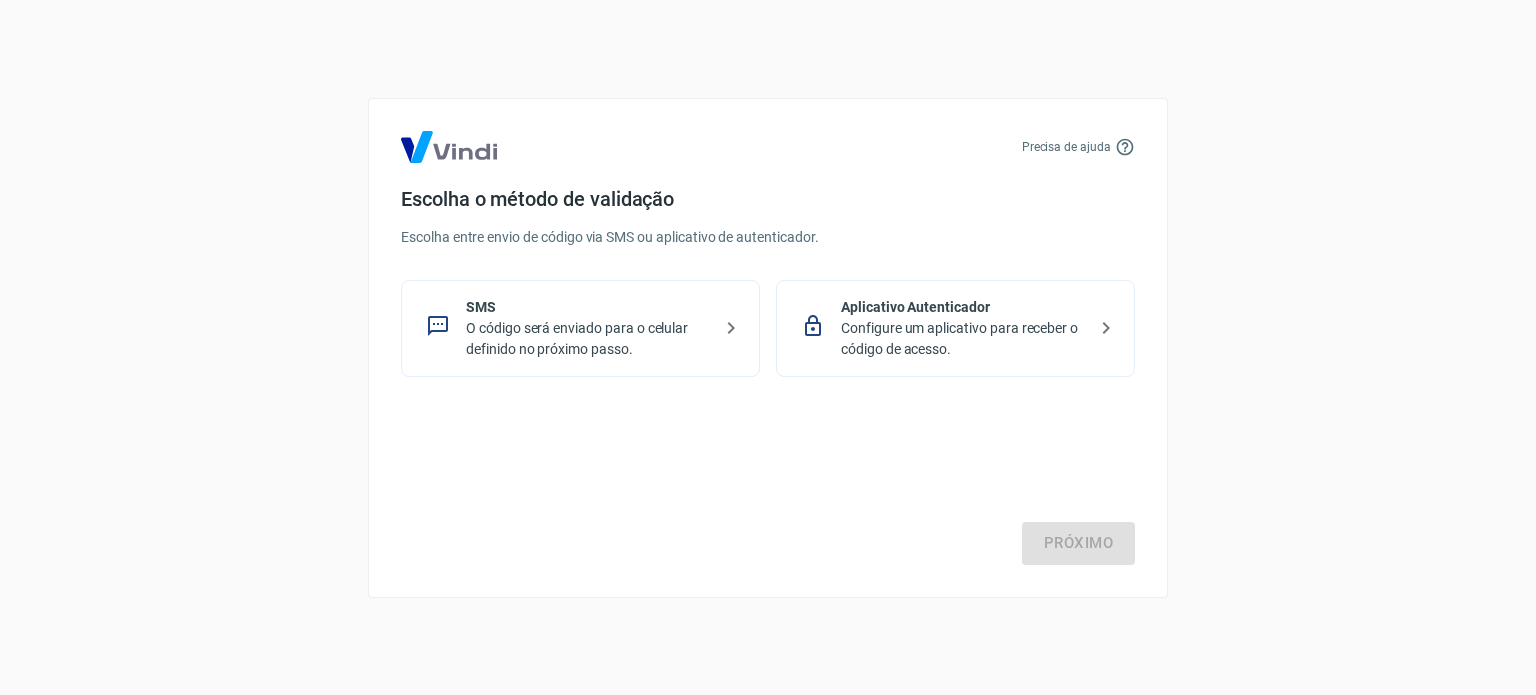 click on "SMS" at bounding box center [588, 307] 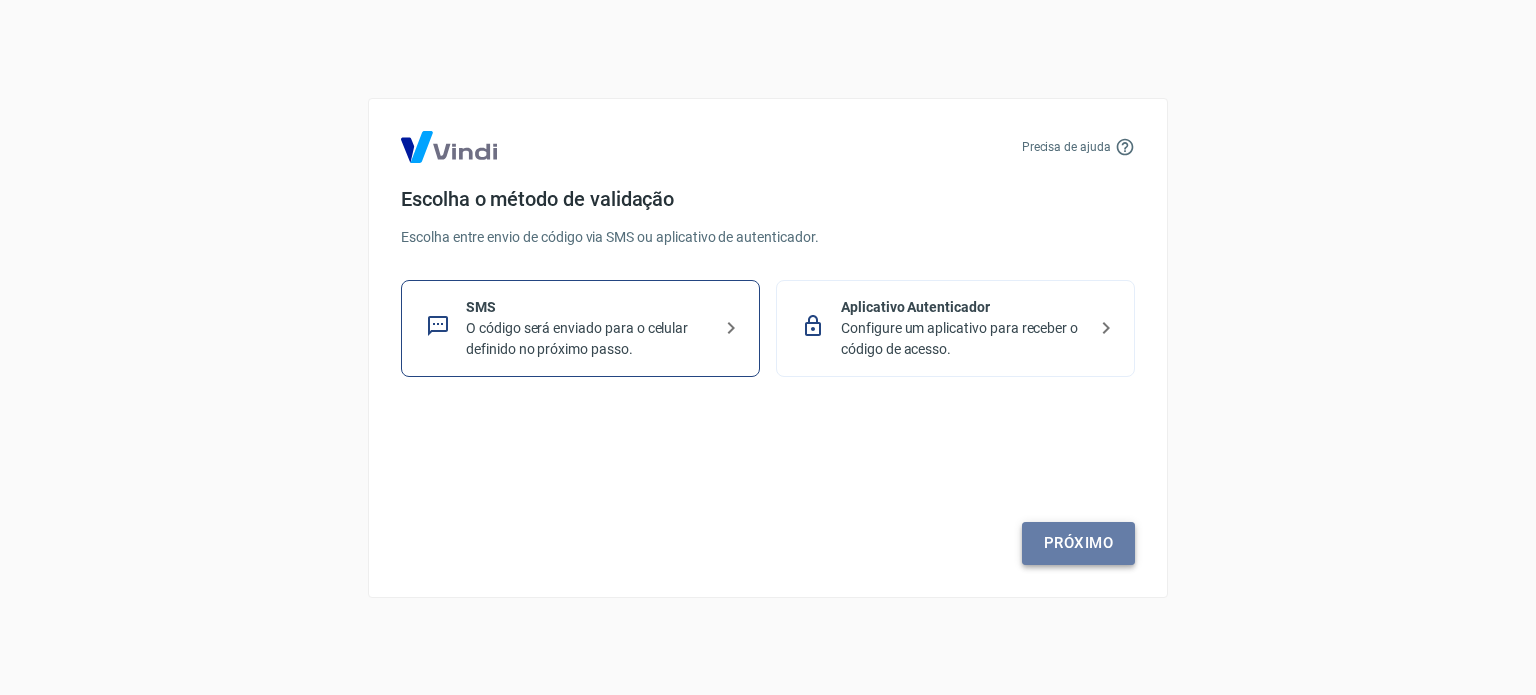 click on "Próximo" at bounding box center (1078, 543) 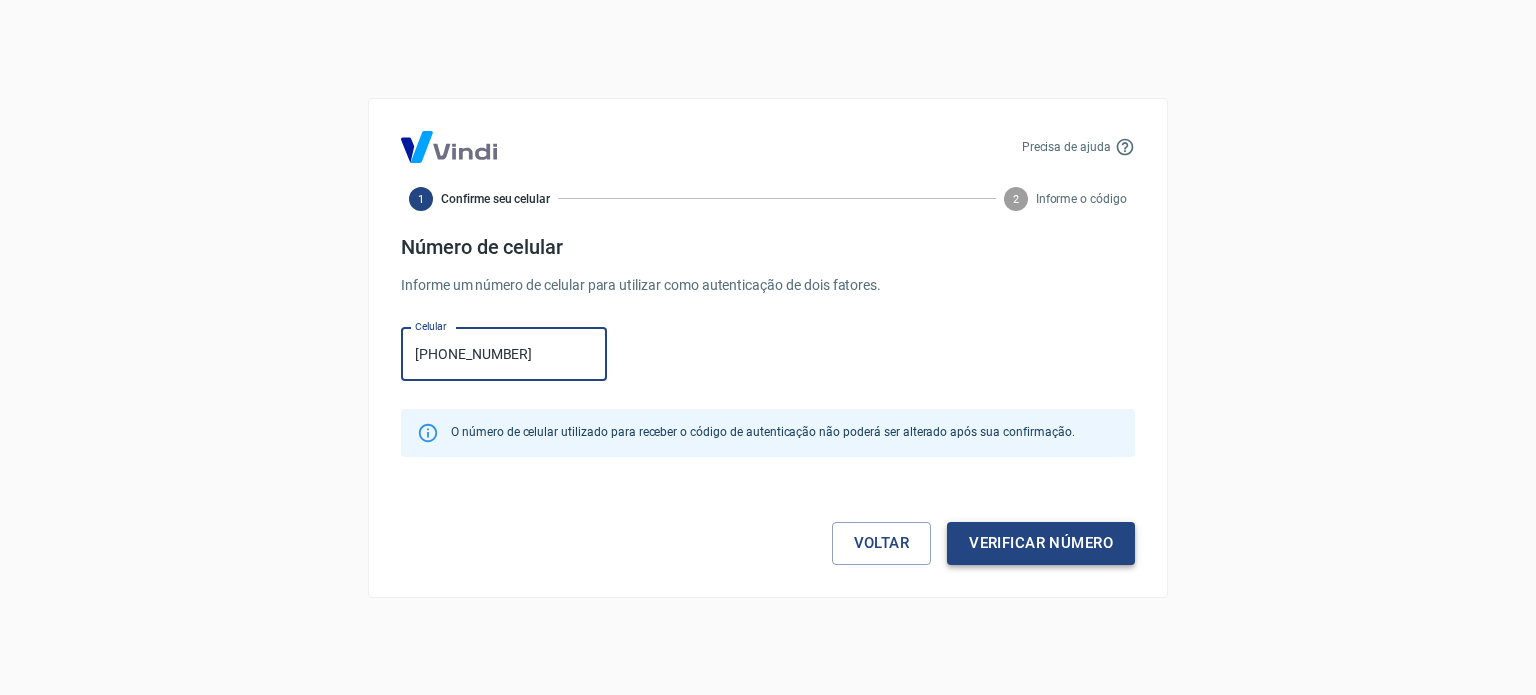 type on "(38) 99913-1707" 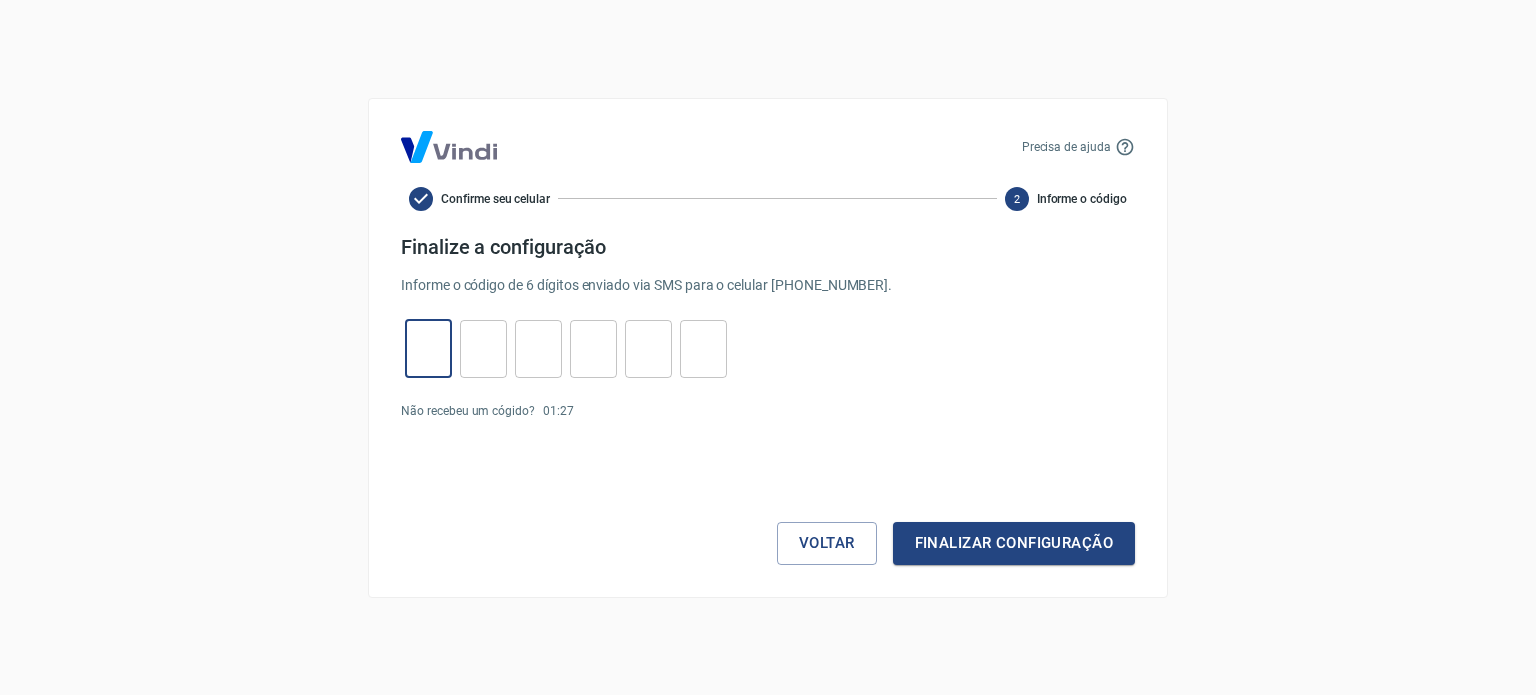 click at bounding box center (428, 348) 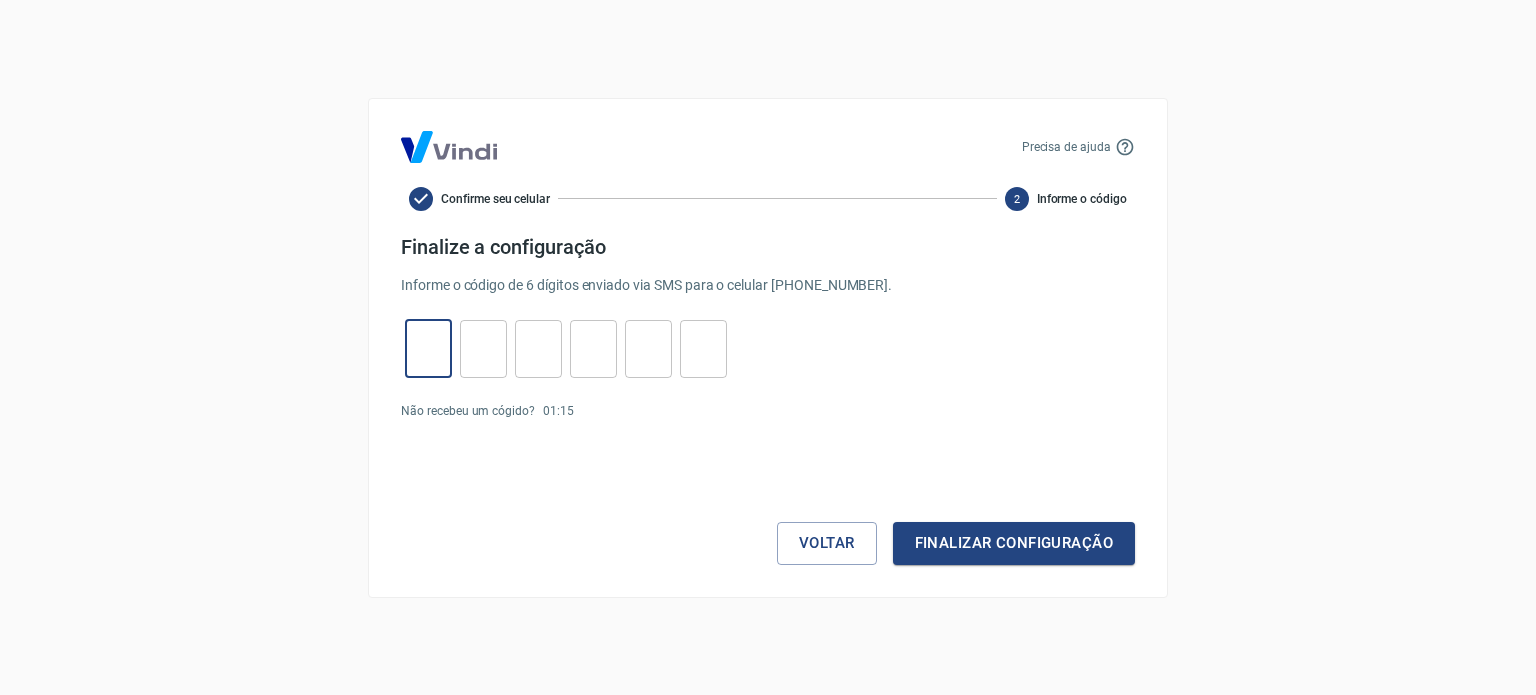 type on "7" 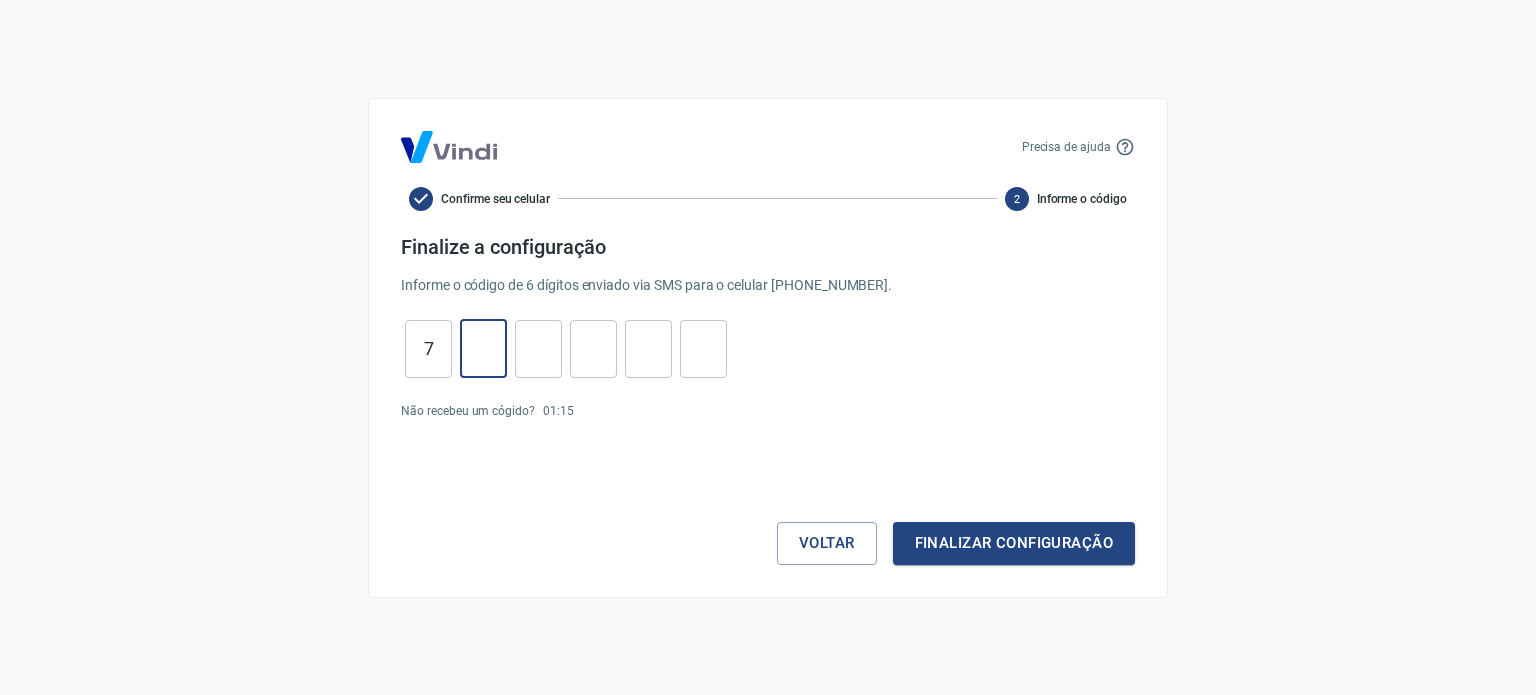 type on "1" 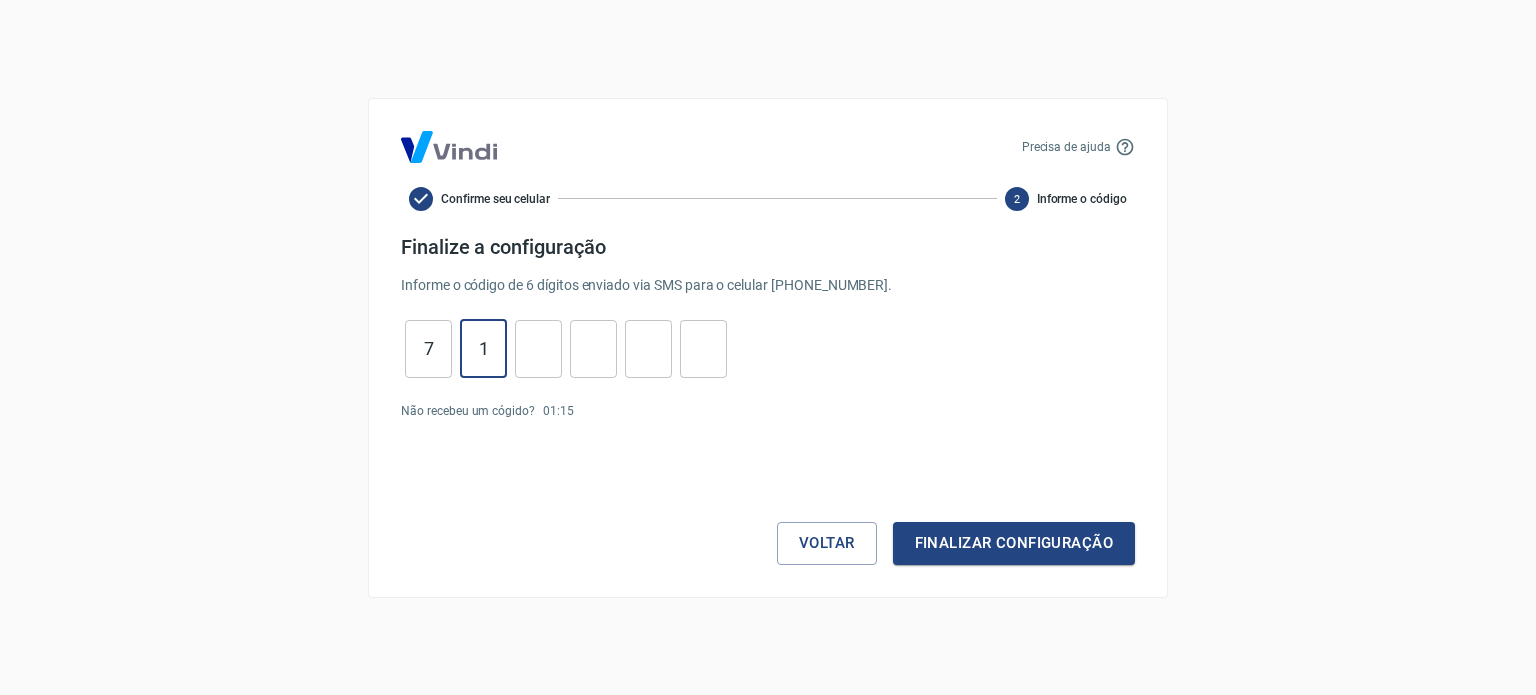 type on "1" 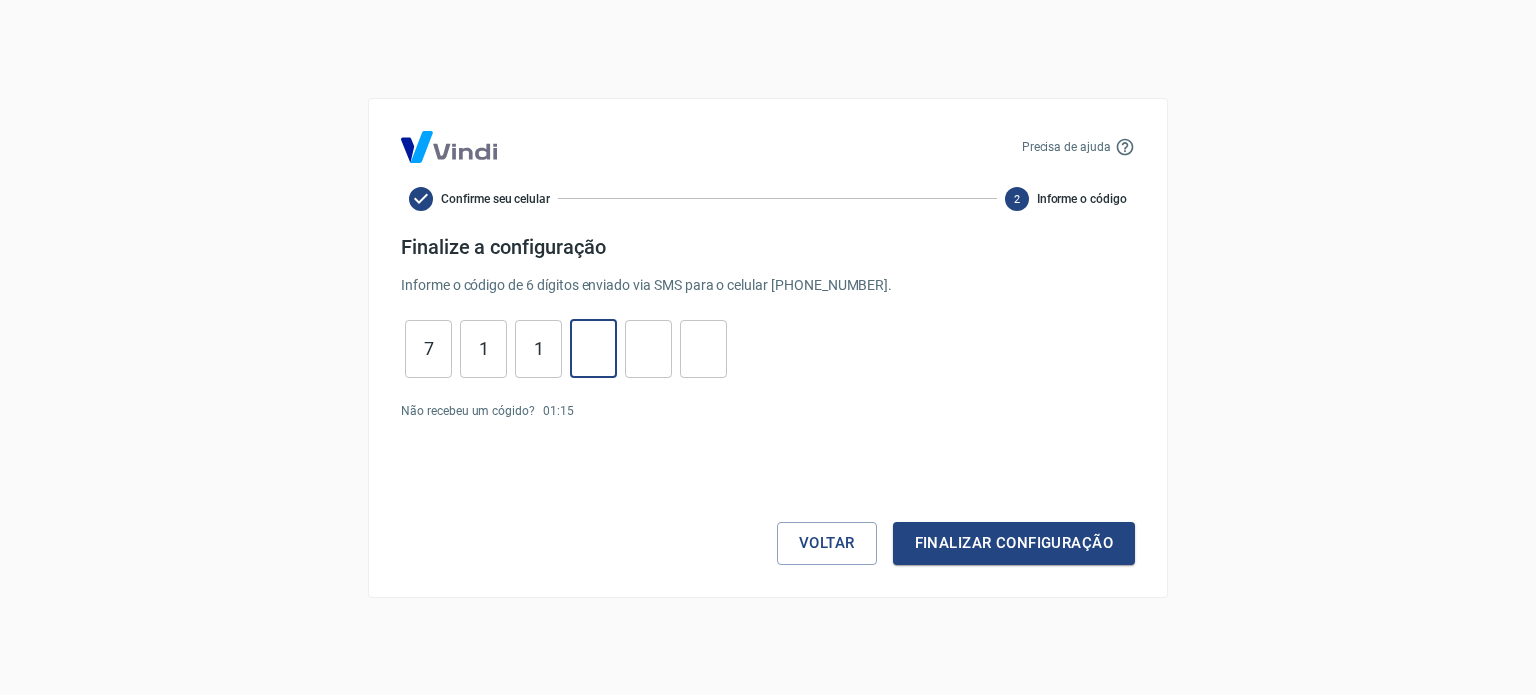 type on "4" 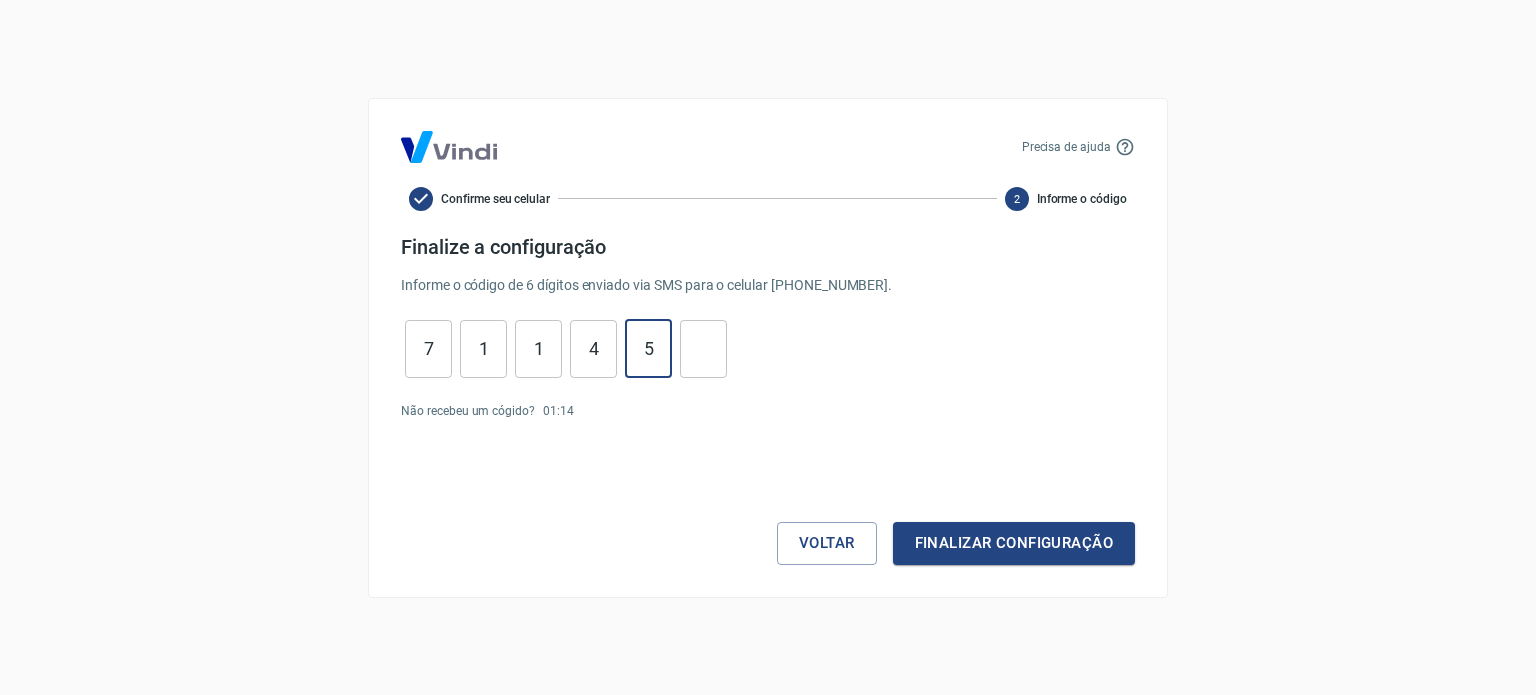 type on "5" 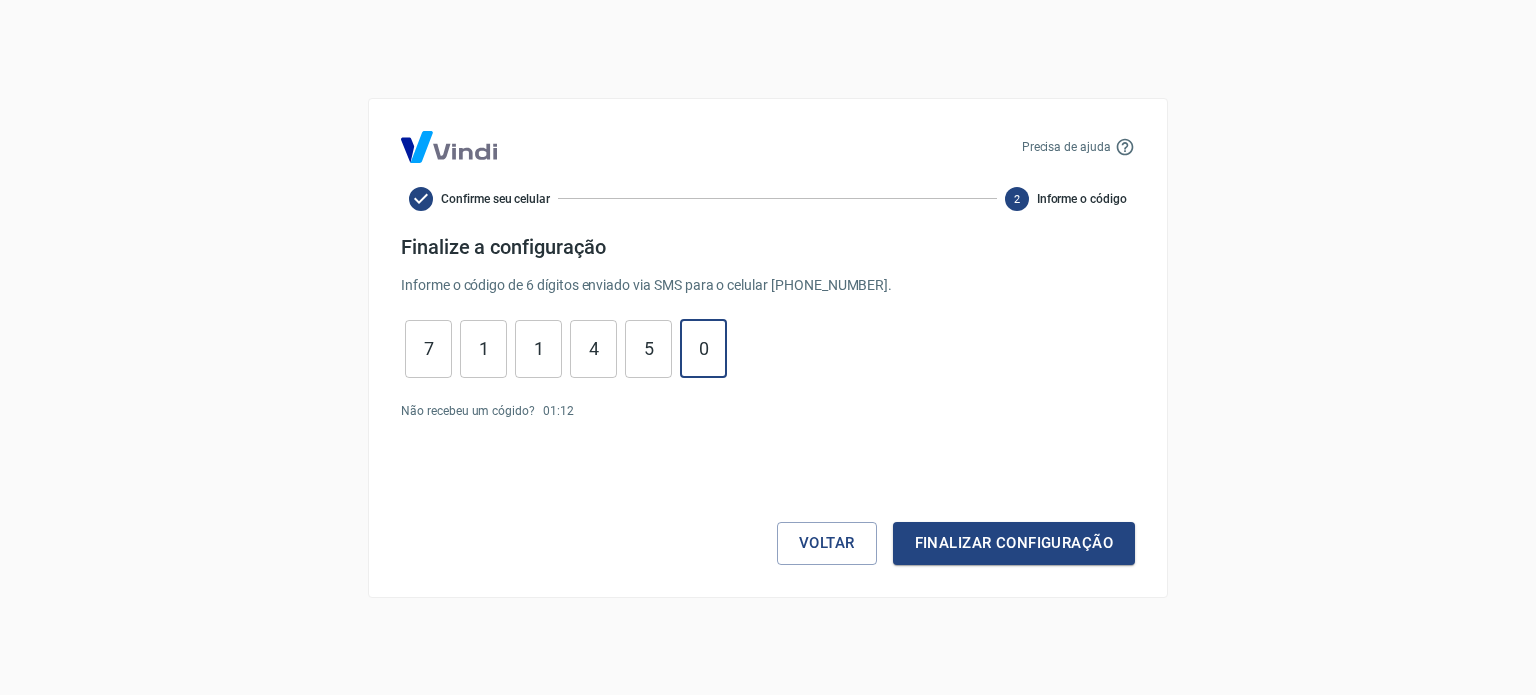 type on "0" 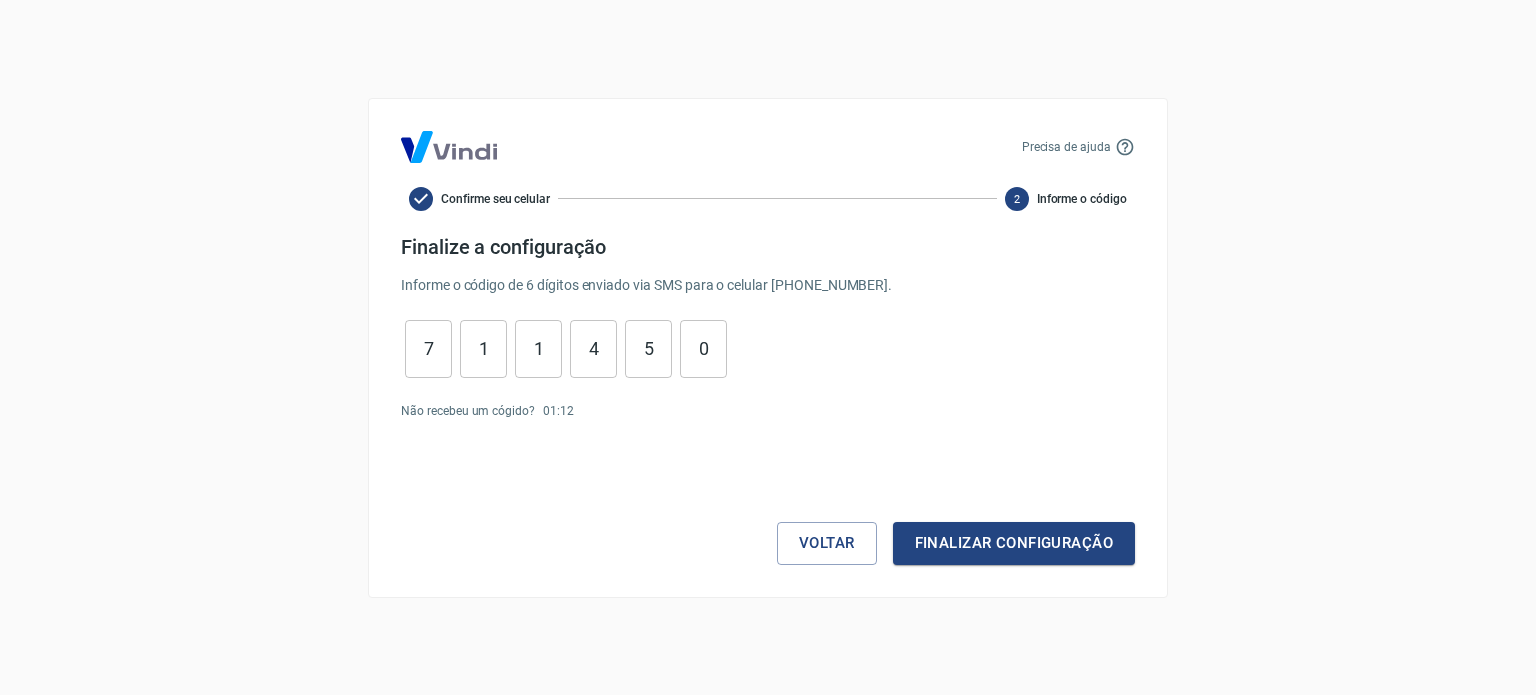 click on "Precisa de ajuda Confirme seu celular 2 Informe o código Finalize a configuração Informe o código de 6 dígitos enviado via SMS para o celular   (38) 99913-1707 . 7 ​ 1 ​ 1 ​ 4 ​ 5 ​ 0 ​ Não recebeu um cógido? 01 : 12 Voltar Finalizar configuração" at bounding box center (768, 348) 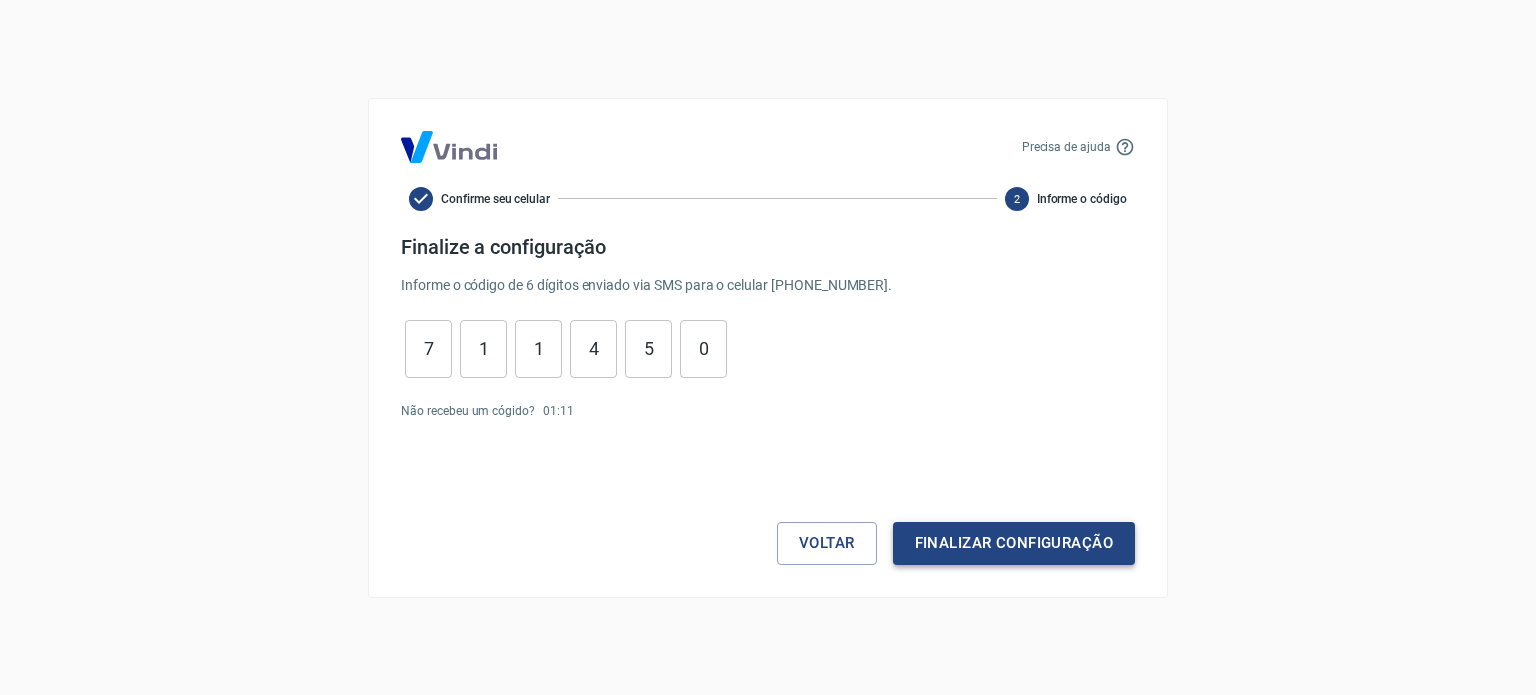 click on "Finalizar configuração" at bounding box center (1014, 543) 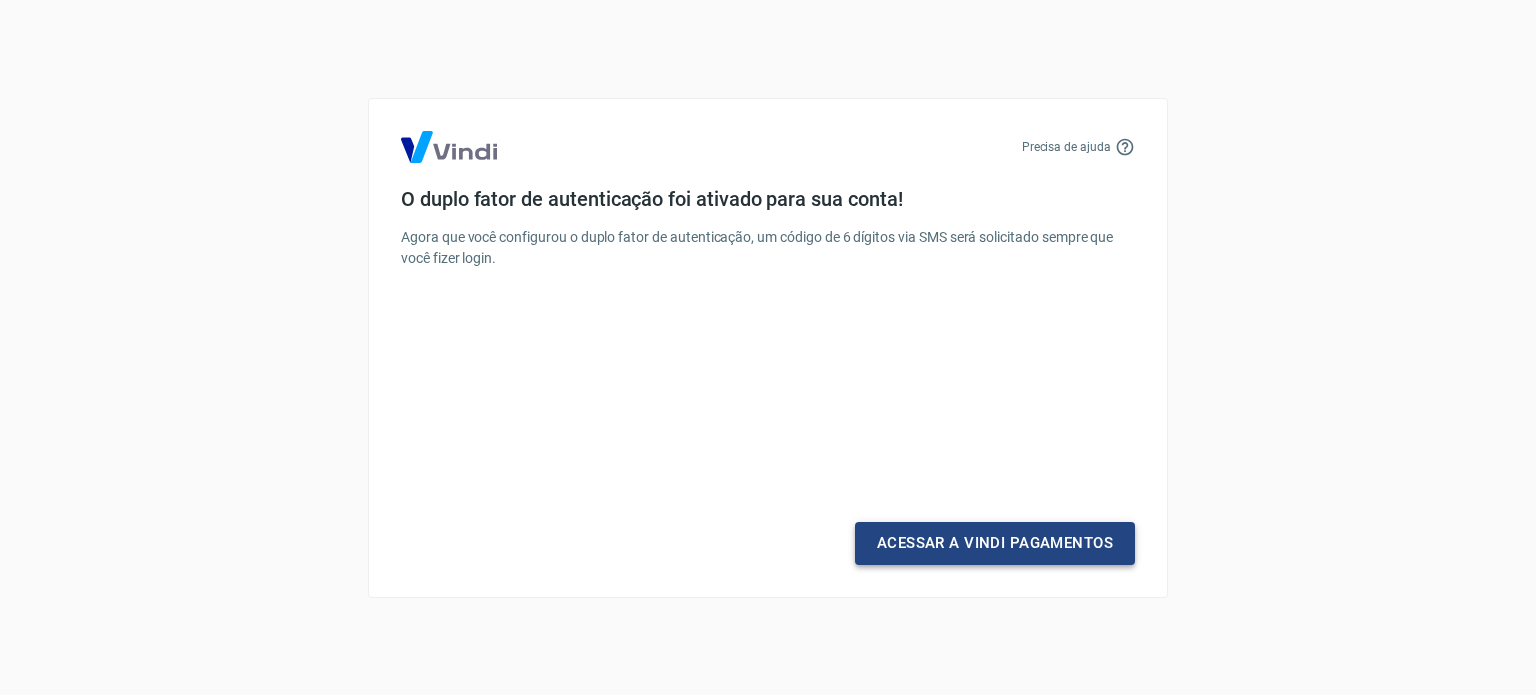 click on "Acessar a Vindi Pagamentos" at bounding box center [995, 543] 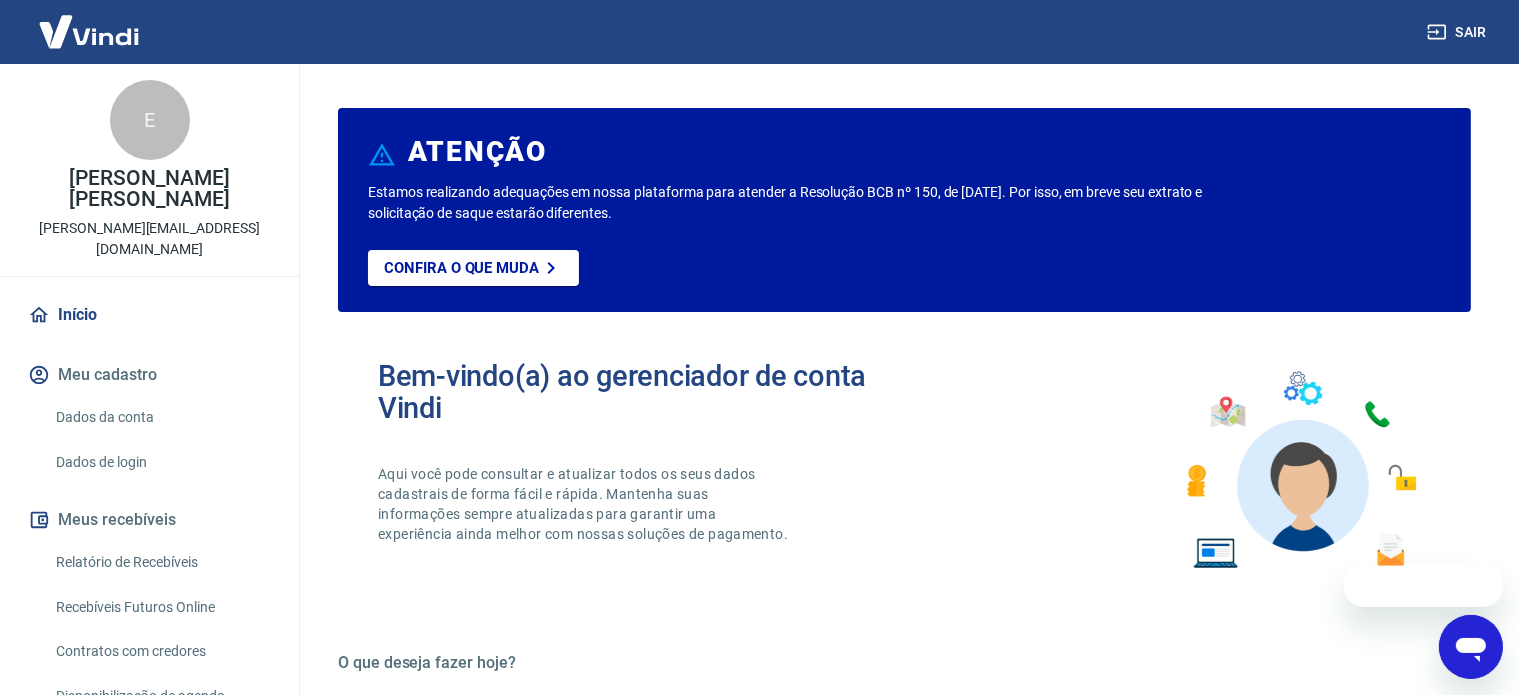 scroll, scrollTop: 0, scrollLeft: 0, axis: both 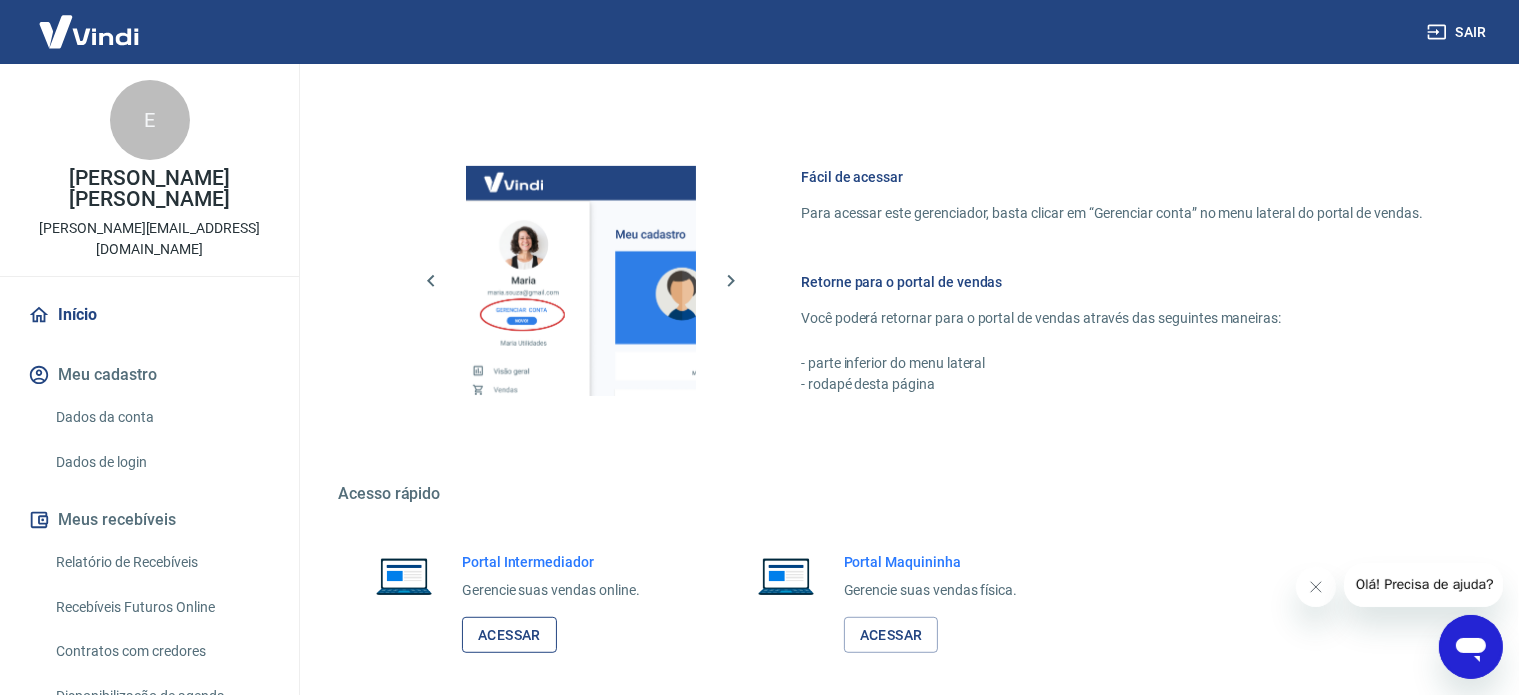 click on "Acessar" at bounding box center [509, 635] 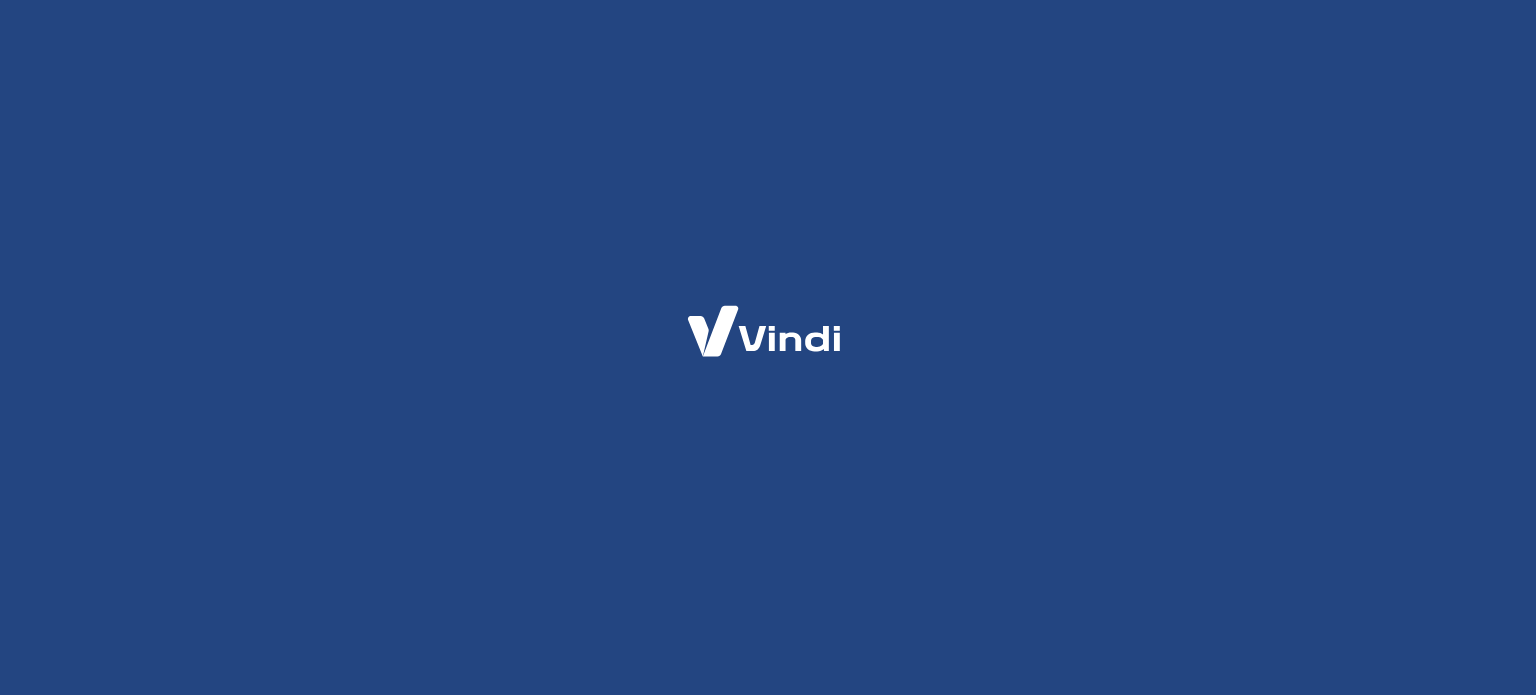 scroll, scrollTop: 0, scrollLeft: 0, axis: both 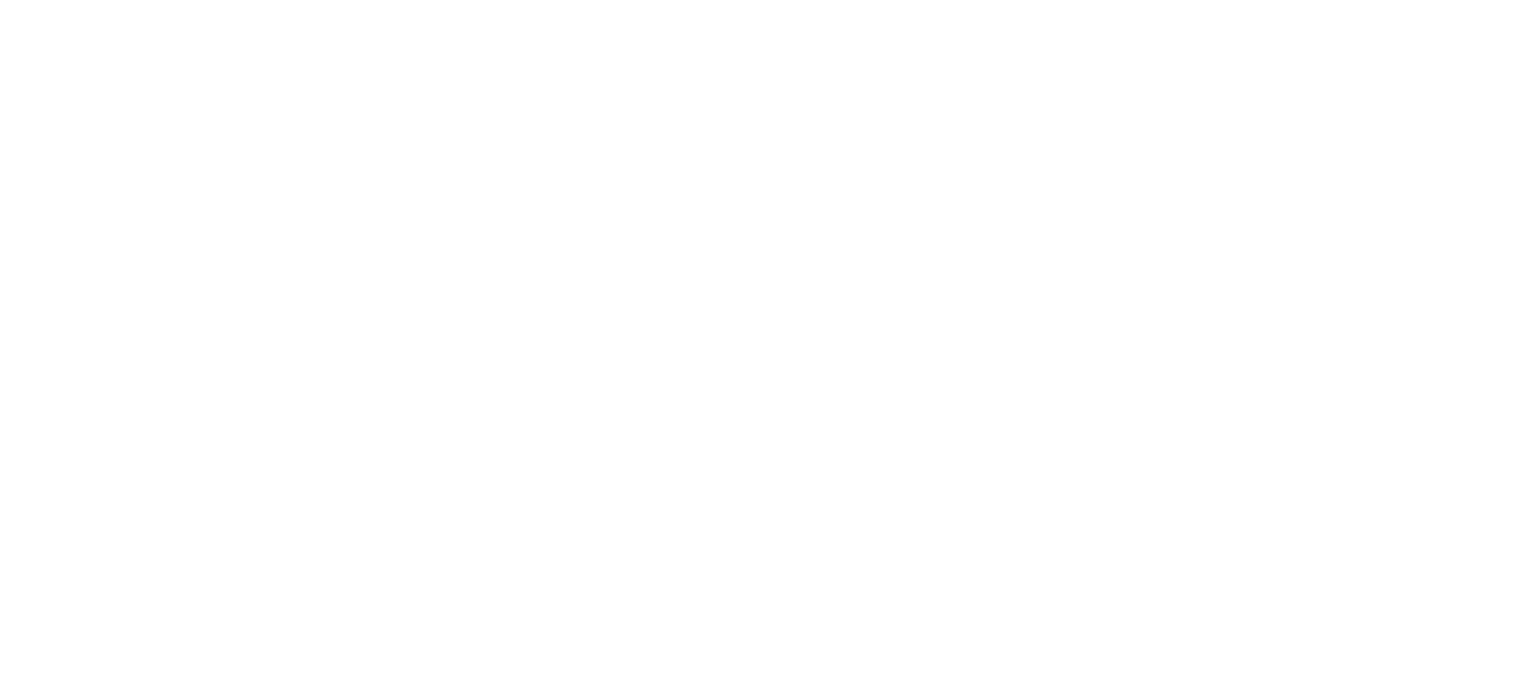 click at bounding box center (768, 0) 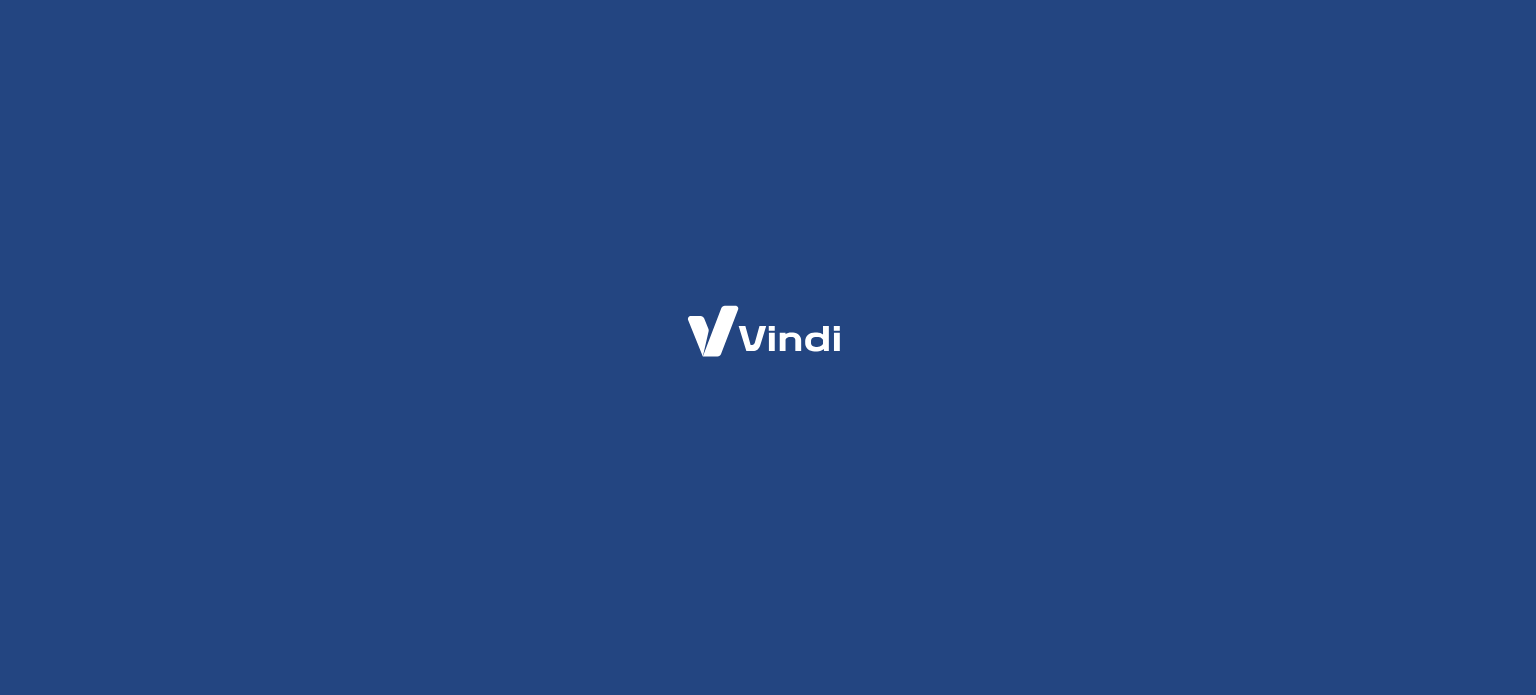 scroll, scrollTop: 0, scrollLeft: 0, axis: both 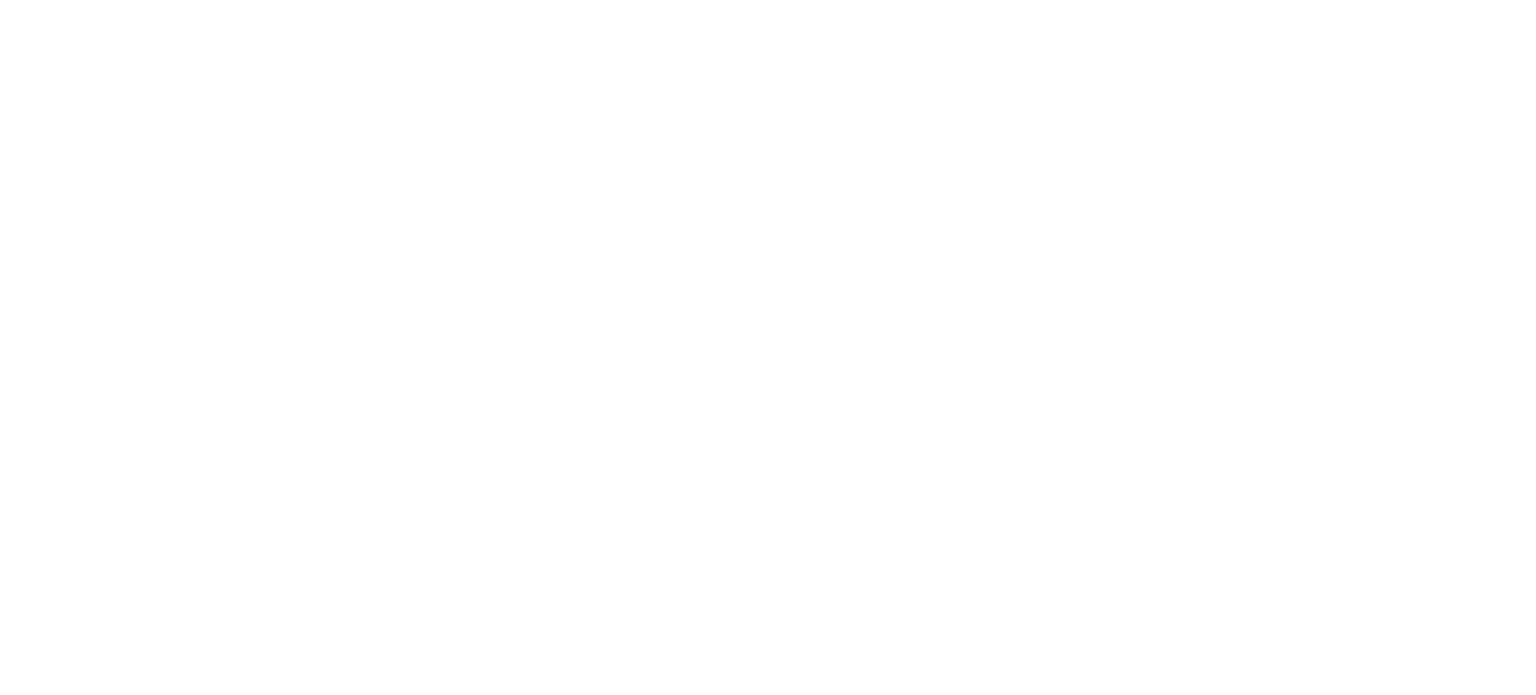 click at bounding box center [768, 0] 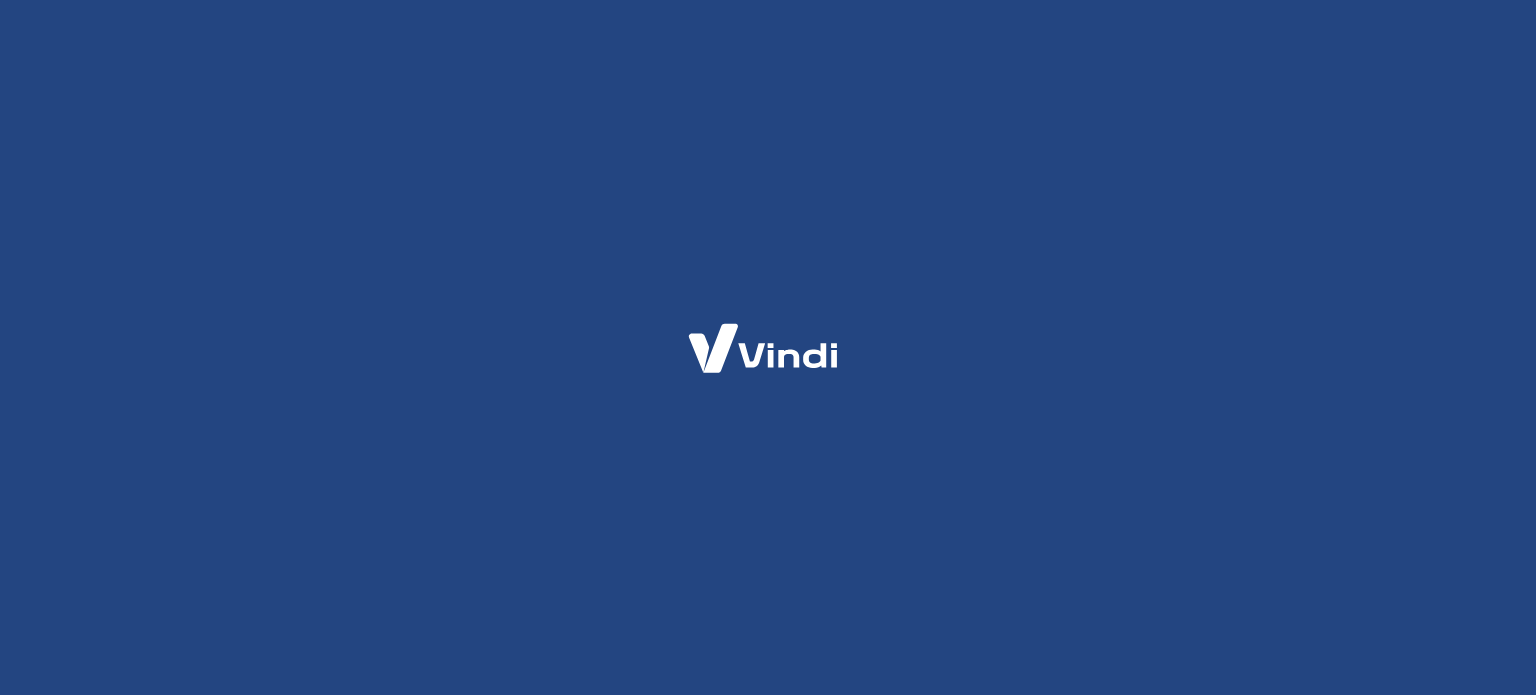 scroll, scrollTop: 0, scrollLeft: 0, axis: both 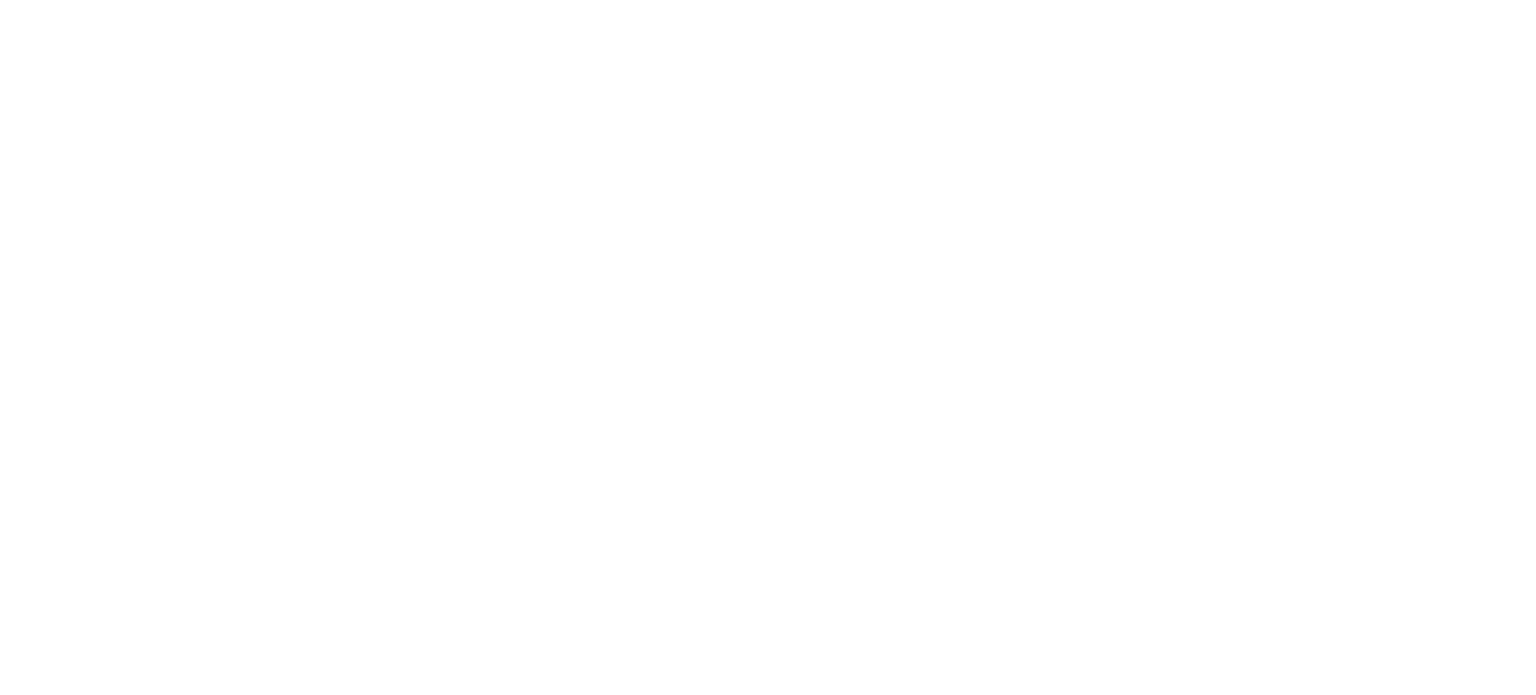 click at bounding box center [768, 0] 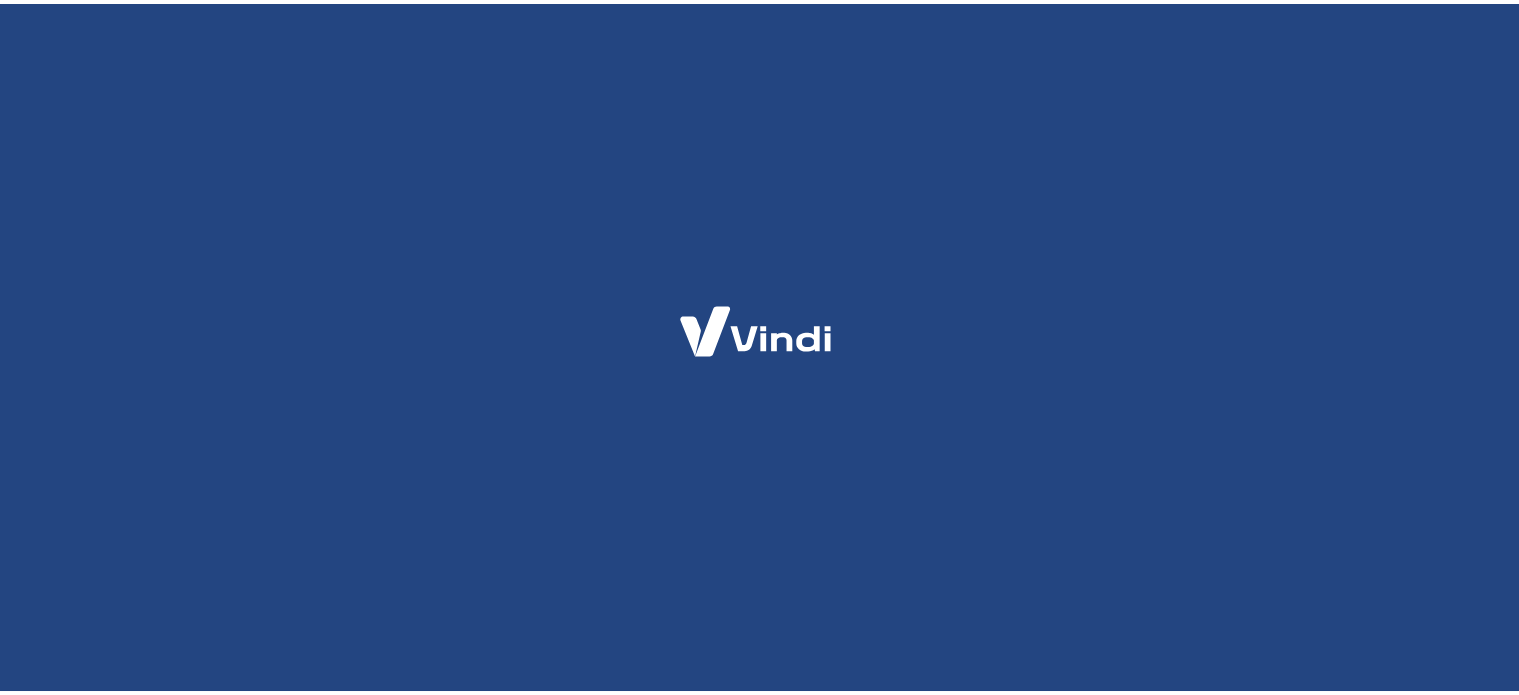scroll, scrollTop: 0, scrollLeft: 0, axis: both 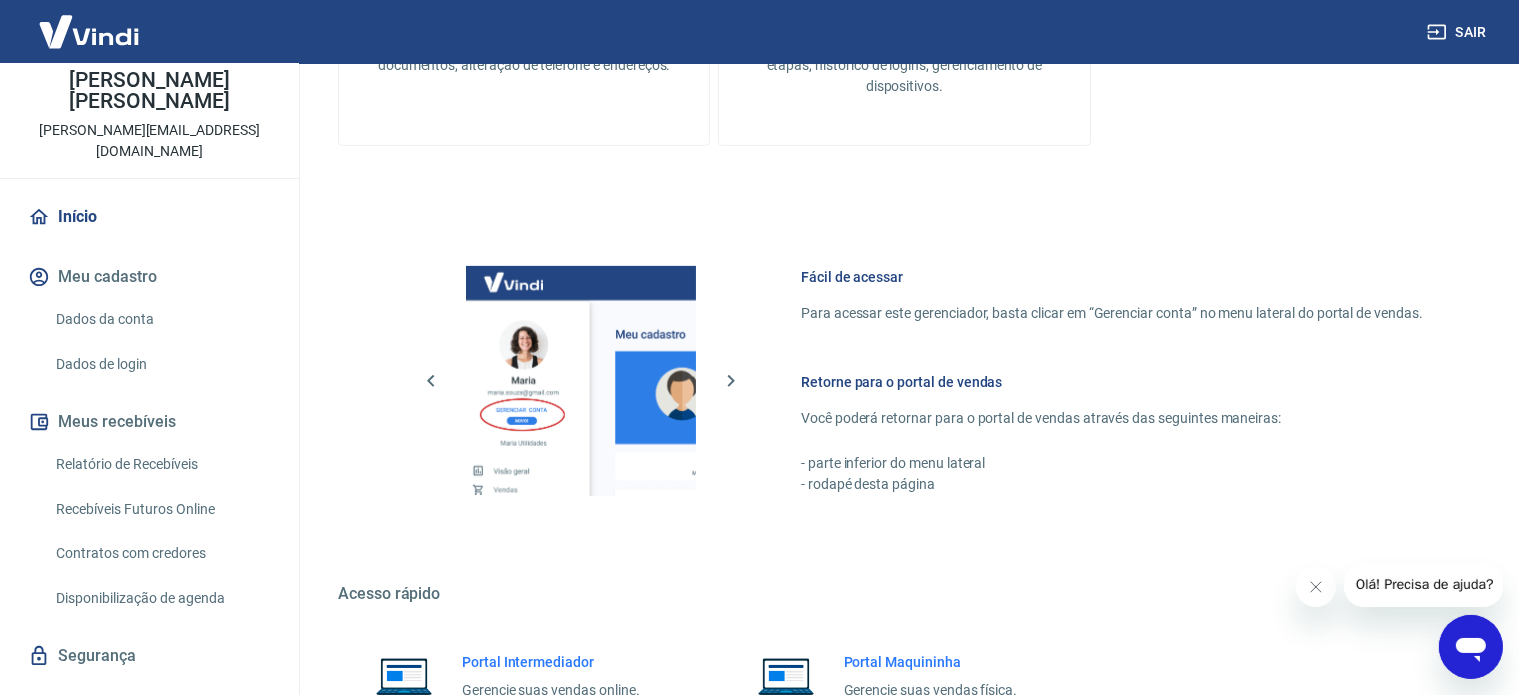 click on "Início" at bounding box center [149, 217] 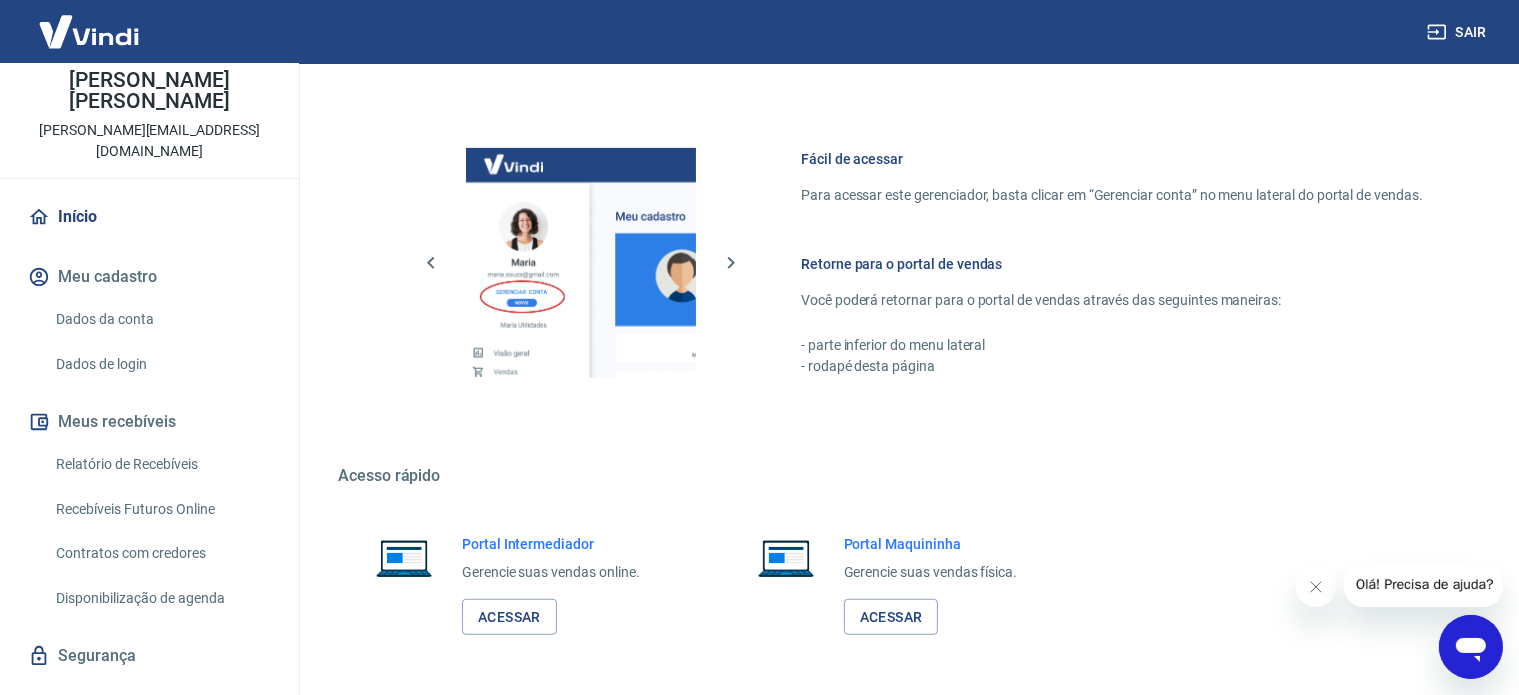 scroll, scrollTop: 1091, scrollLeft: 0, axis: vertical 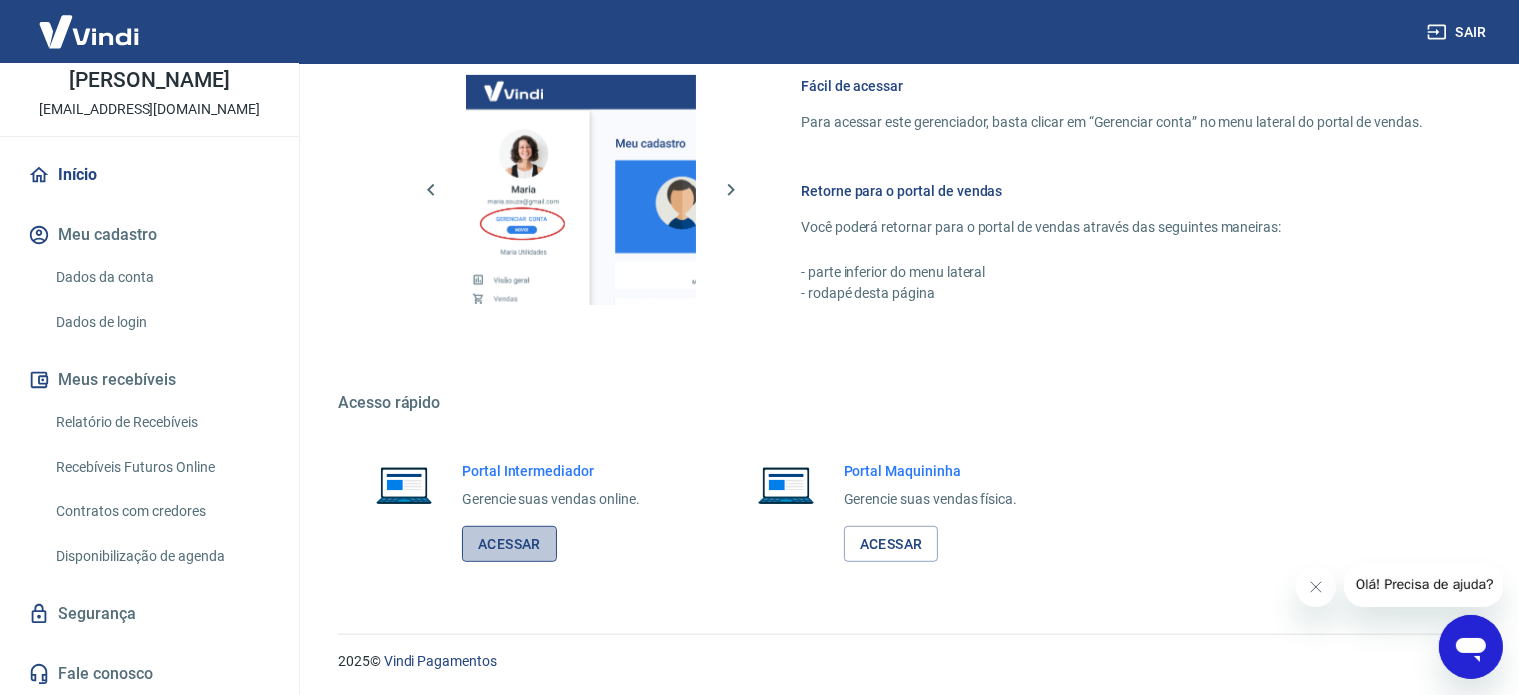 click on "Acessar" at bounding box center [509, 544] 